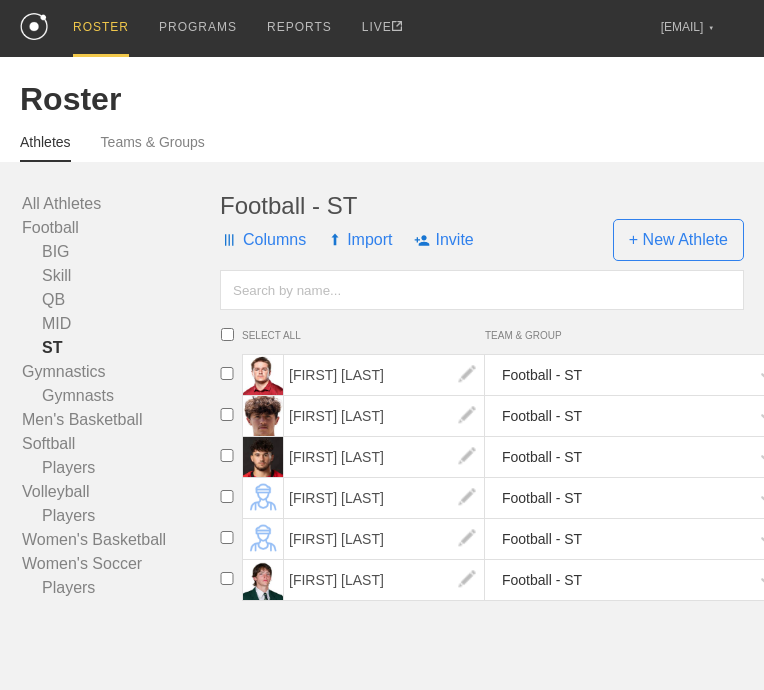 scroll, scrollTop: 0, scrollLeft: 0, axis: both 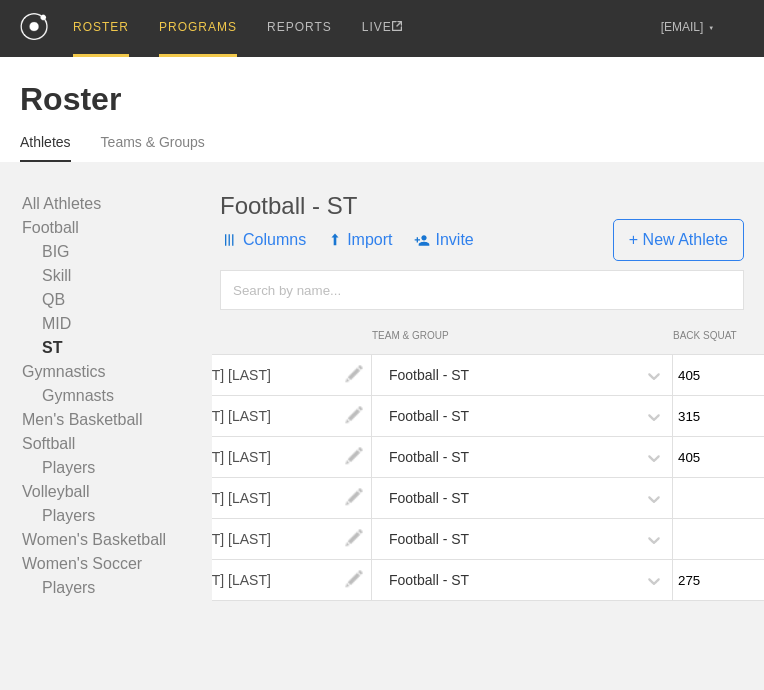 click on "PROGRAMS" at bounding box center (198, 28) 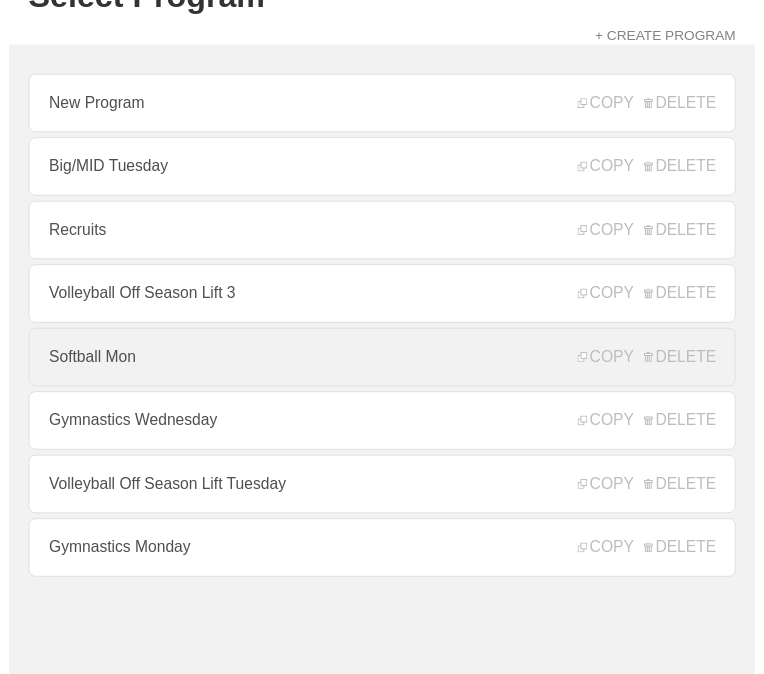 scroll, scrollTop: 0, scrollLeft: 0, axis: both 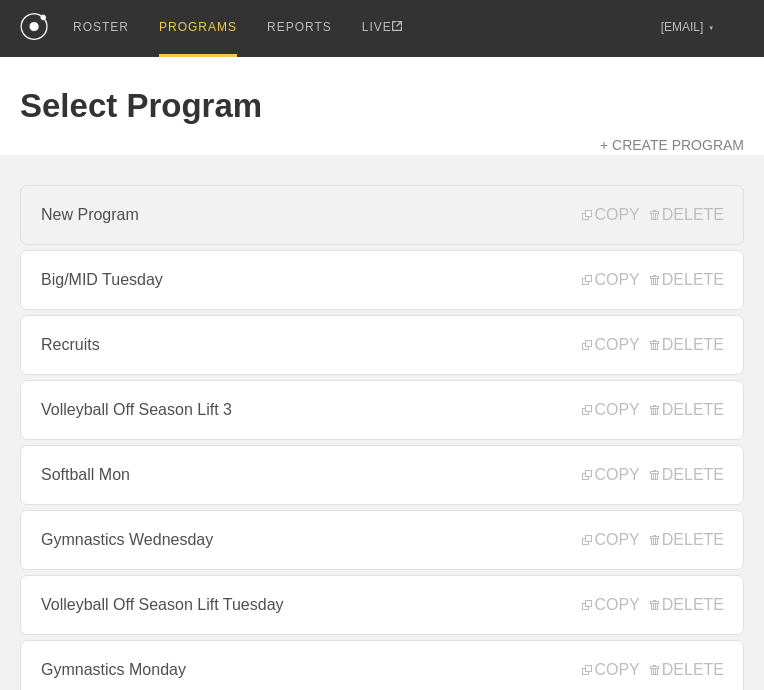 click on "New Program" at bounding box center (382, 215) 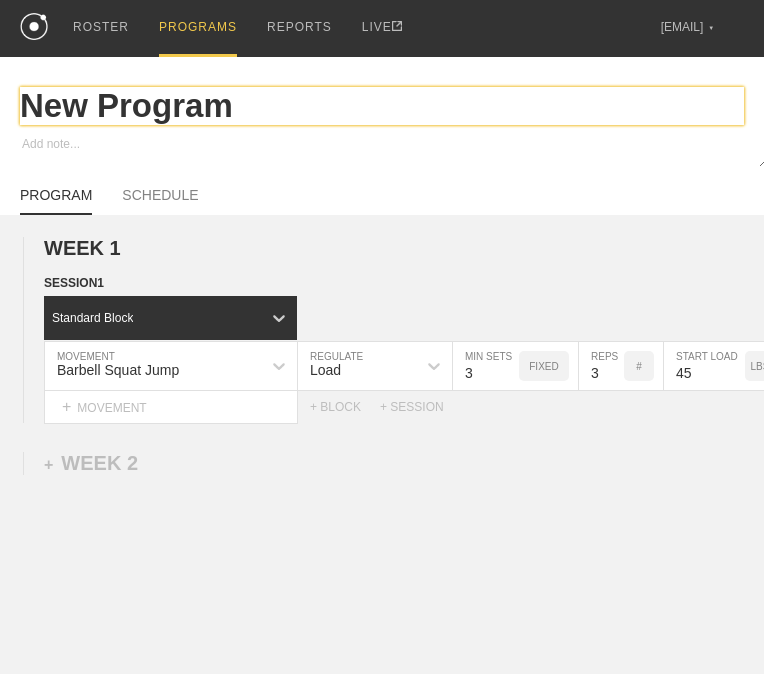 click on "New Program" at bounding box center (382, 106) 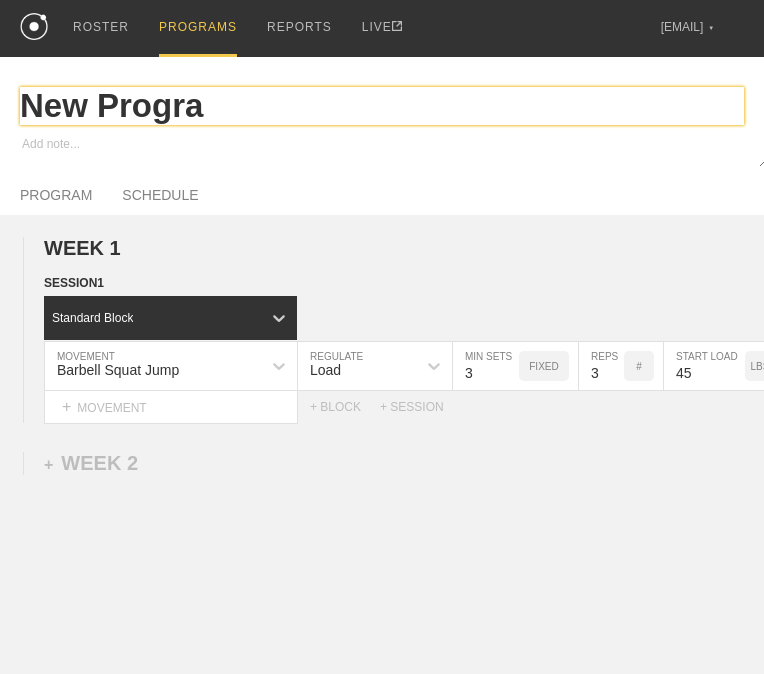type on "x" 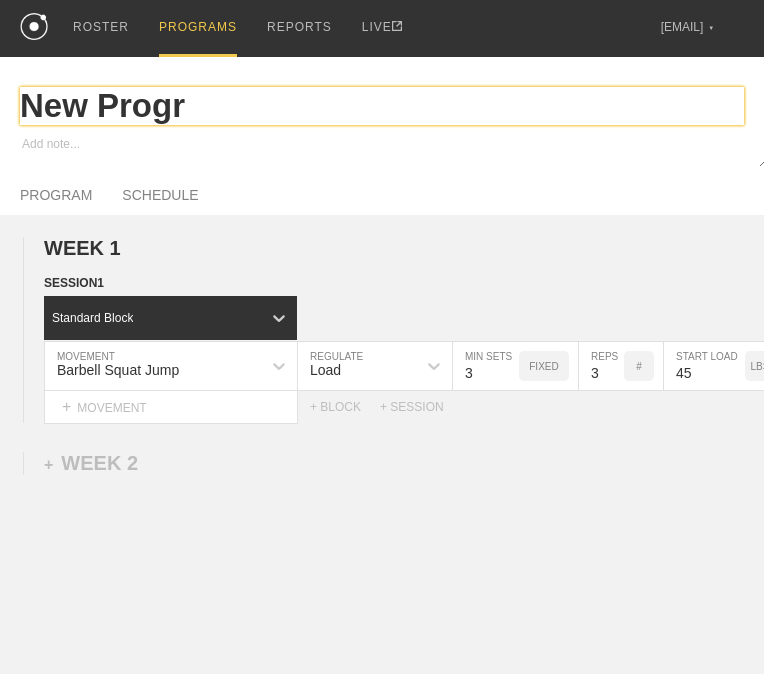 type on "x" 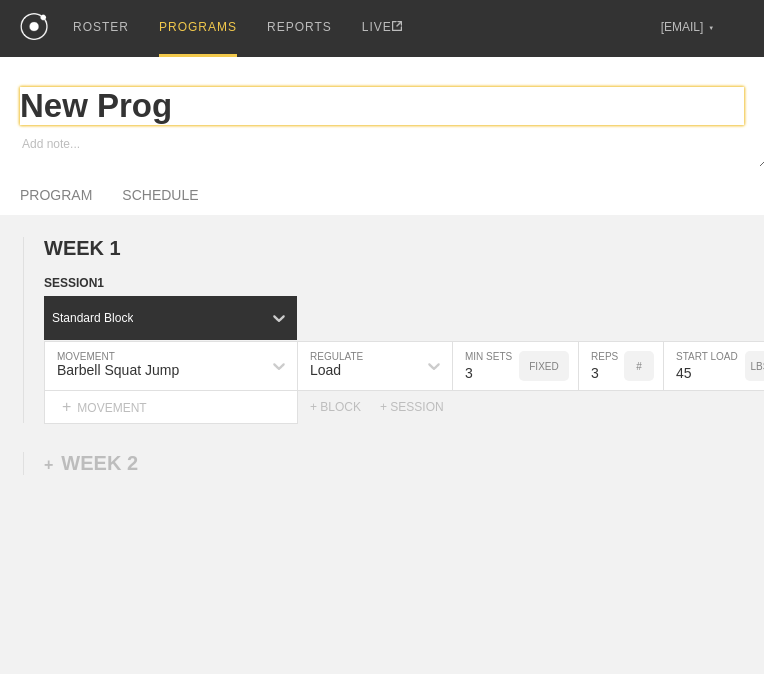 type on "x" 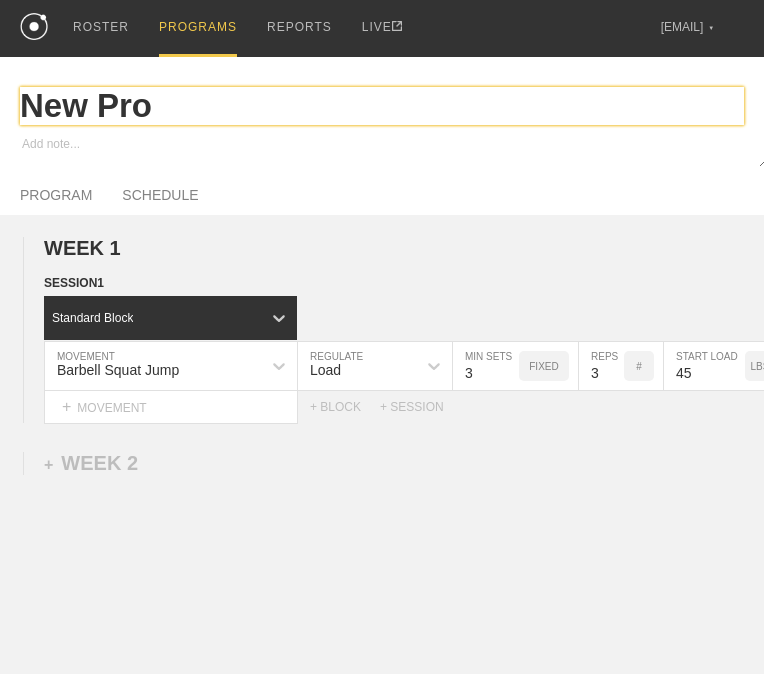 type on "x" 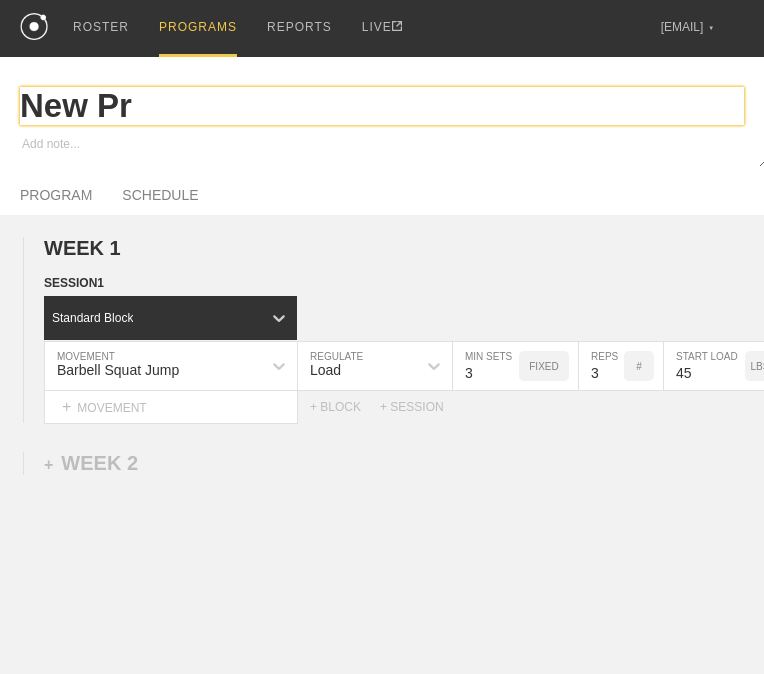 type on "x" 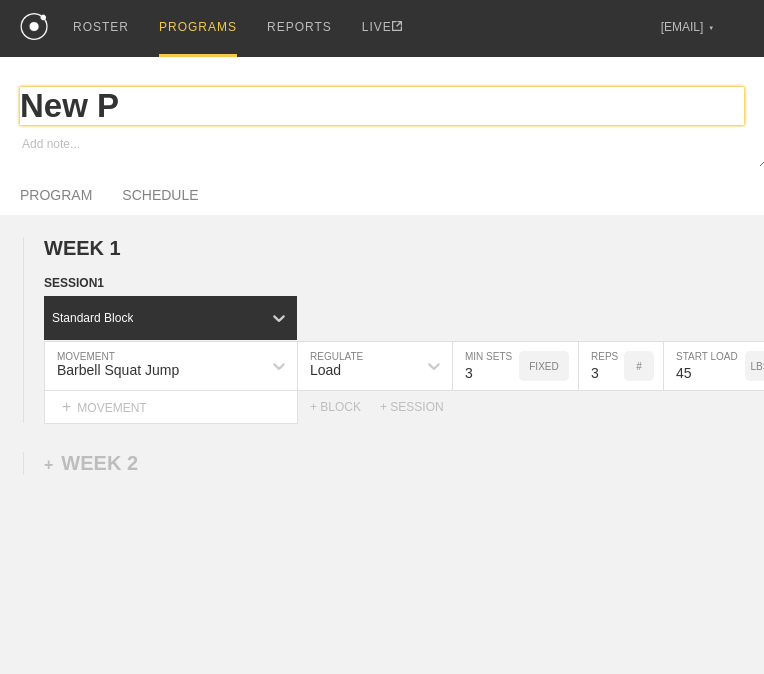 type on "x" 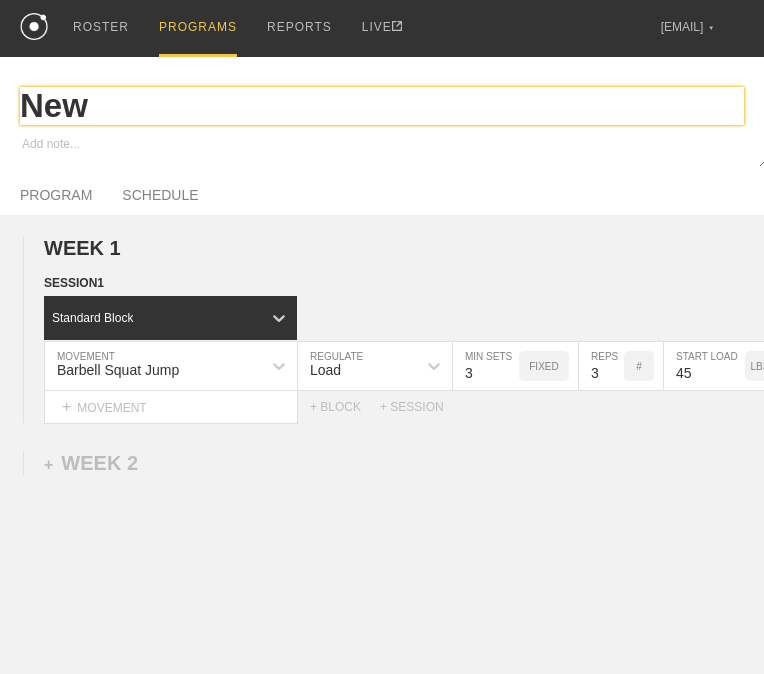 type on "x" 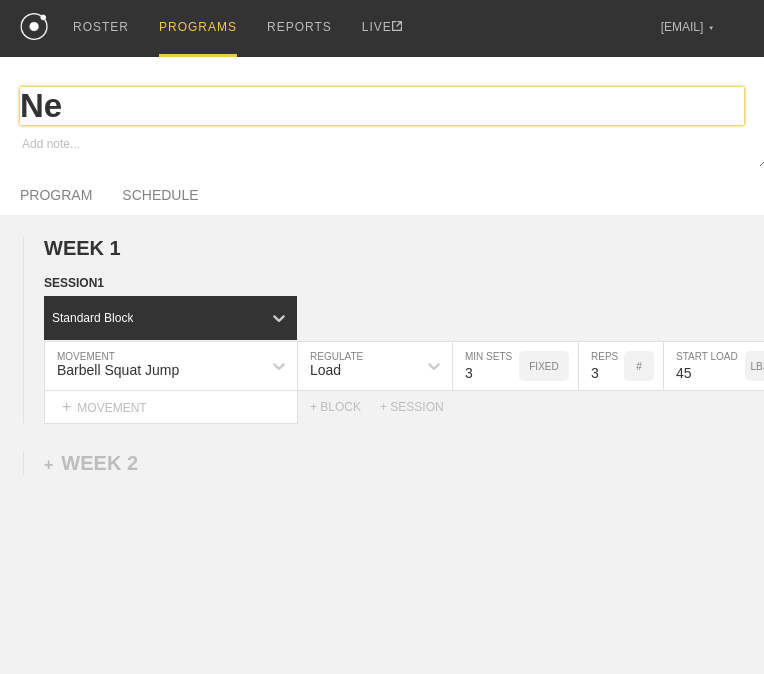 type on "x" 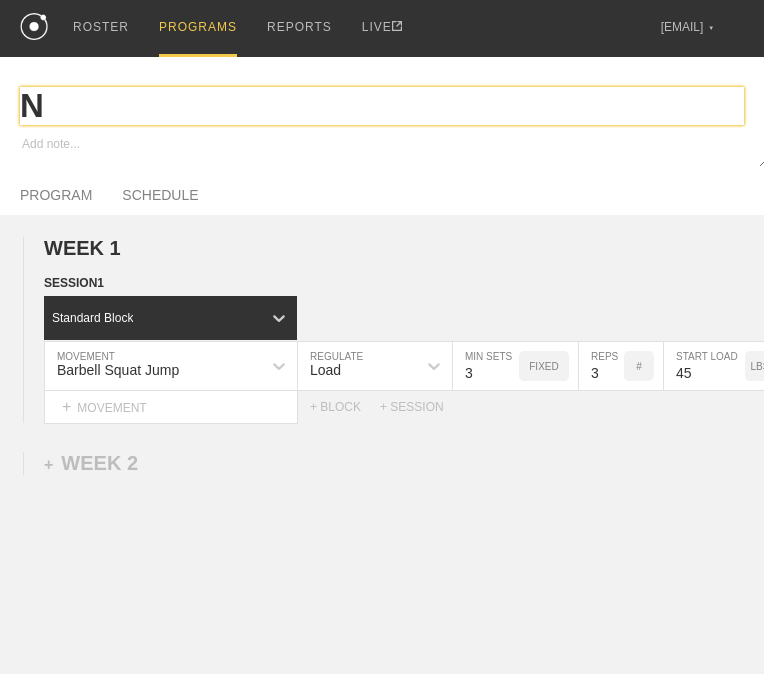 type on "x" 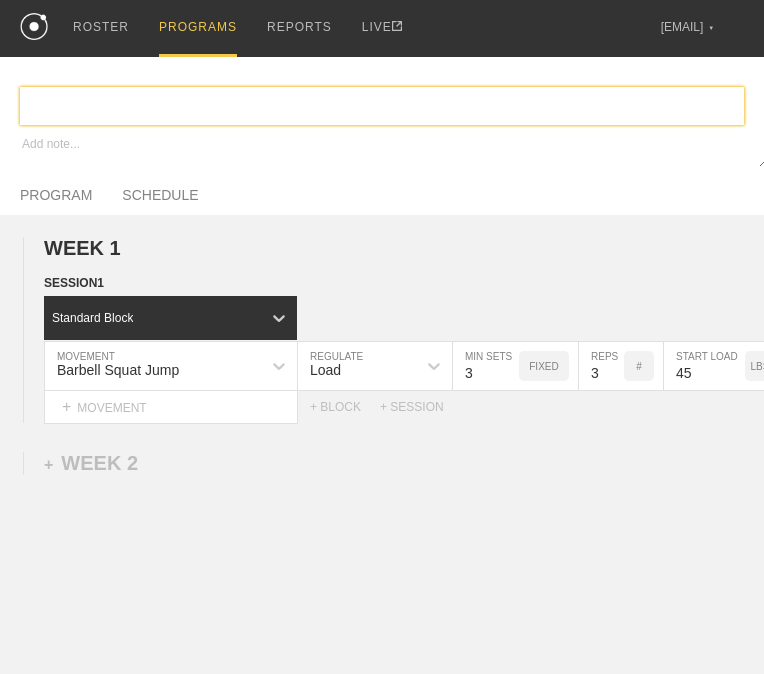 type on "x" 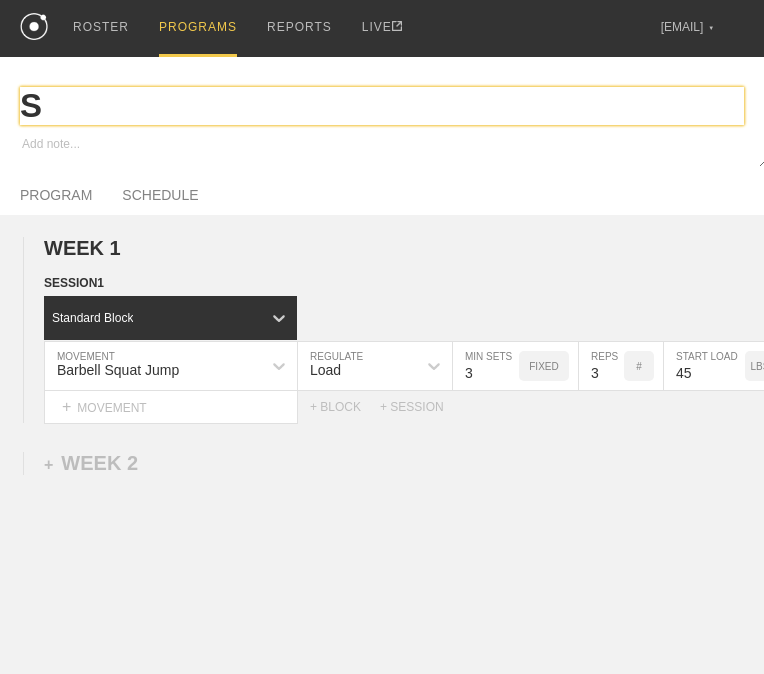 type on "x" 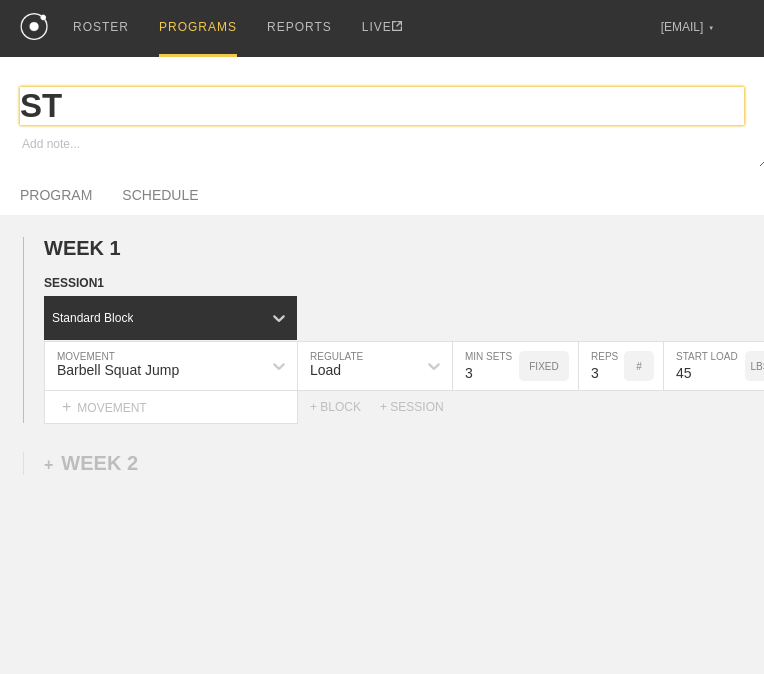 type on "ST" 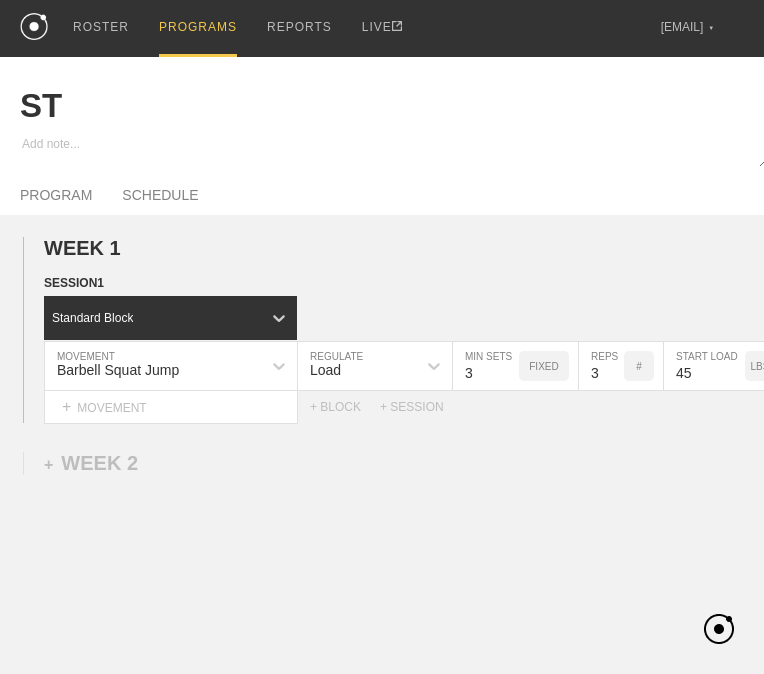 click on "WEEK   1   DUPLICATE DELETE SESSION  1   Standard Block DUPLICATE INSERT MOVEMENT AFTER DELETE Barbell Squat Jump MOVEMENT Load REGULATE 3 MIN SETS FIXED 3 REPS # 45 START LOAD LBS Peak Velocity METRIC Min PEAK VELOCITY  METRIC 3 TARGET RANGE 0.05 SPEEDWORK DUPLICATE INSERT BEFORE INSERT AFTER DELETE Select... MOVEMENT +  MOVEMENT + BLOCK +SESSION DUPLICATE DELETE" at bounding box center (382, 330) 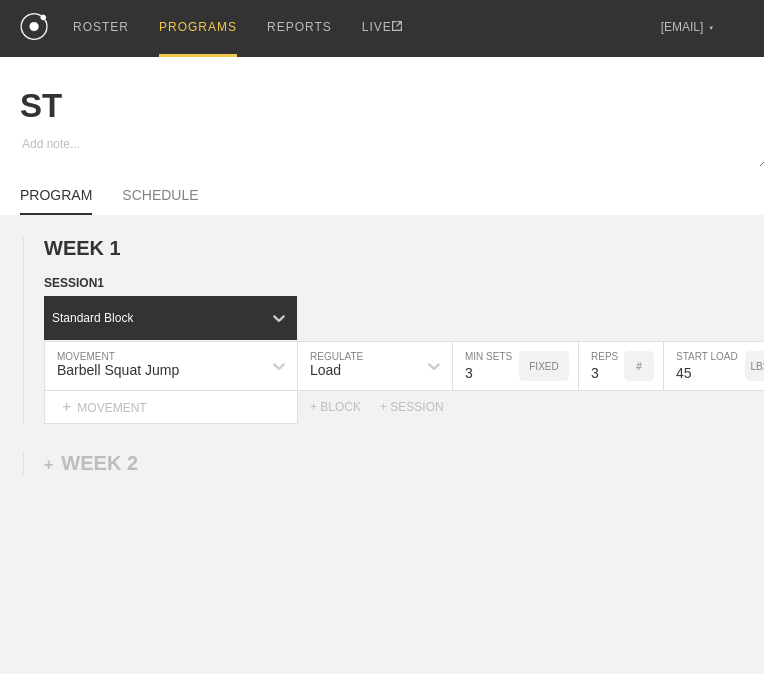 click on "PROGRAMS" at bounding box center [198, 28] 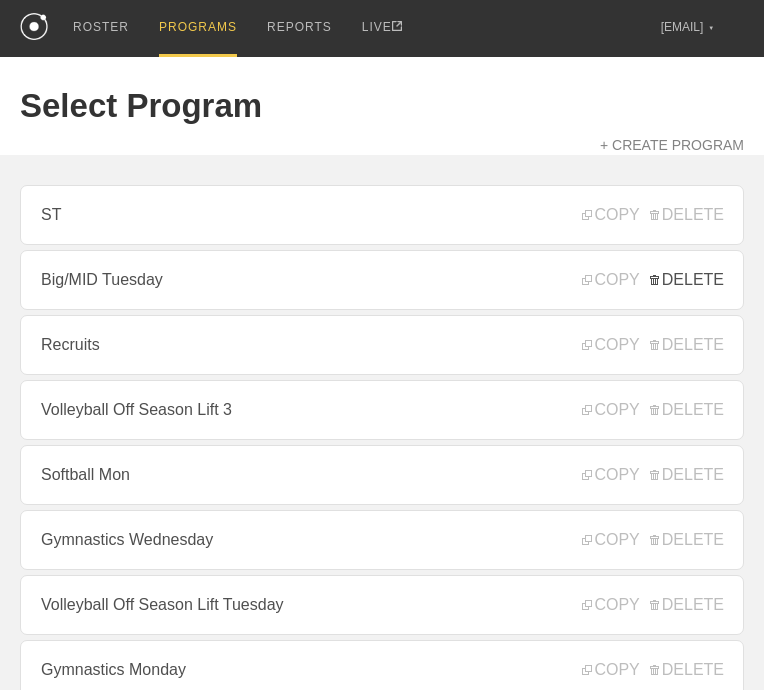 click on "DELETE" at bounding box center [687, 280] 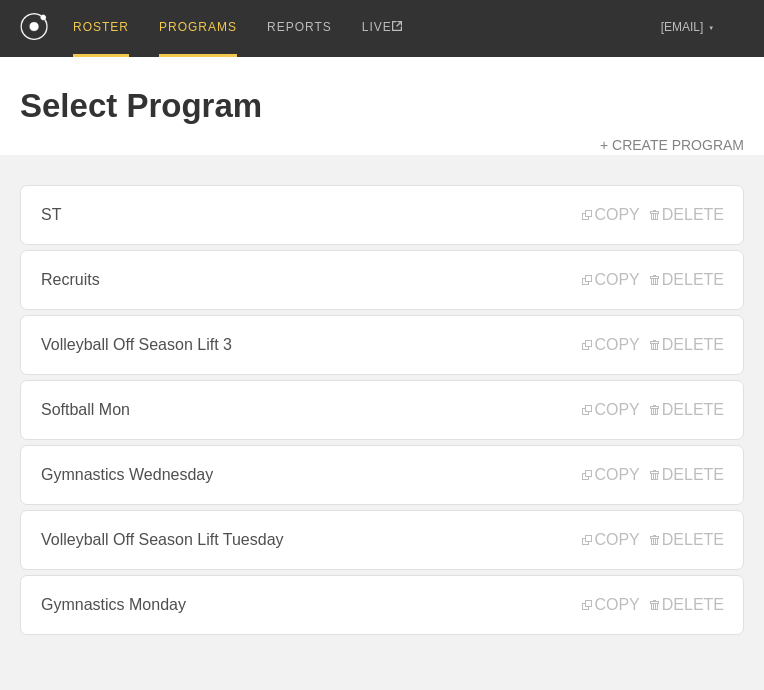 click on "ROSTER" at bounding box center [101, 28] 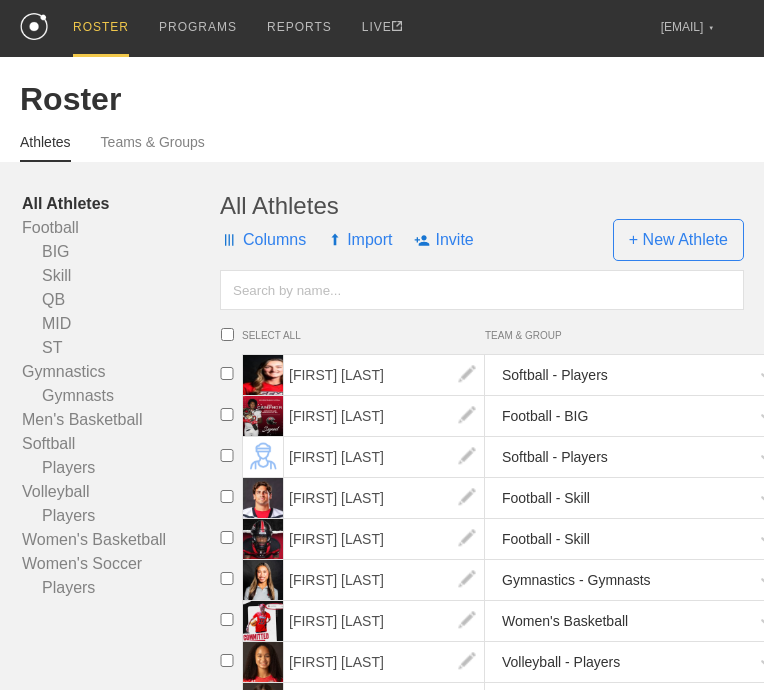 click on "Columns" at bounding box center [263, 240] 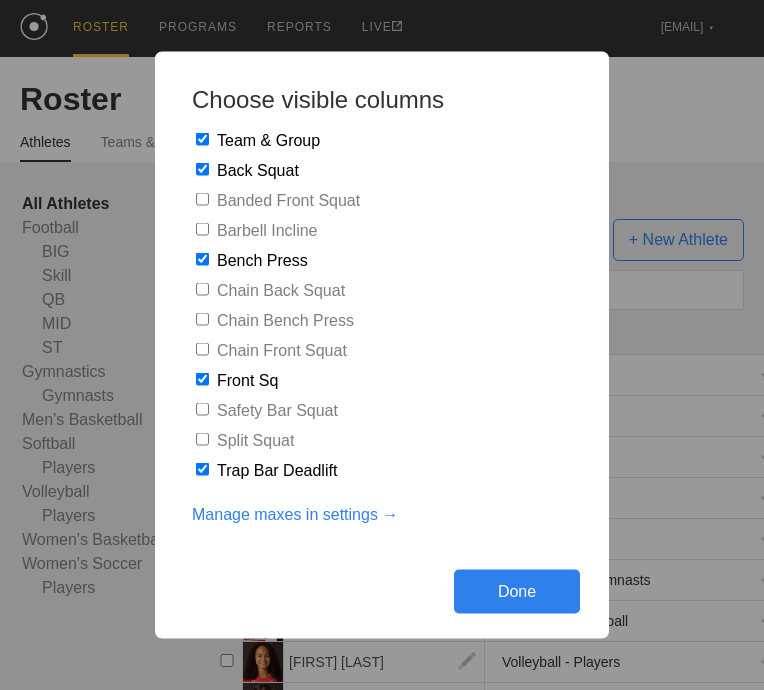 click on "Manage maxes in settings →" at bounding box center [295, 515] 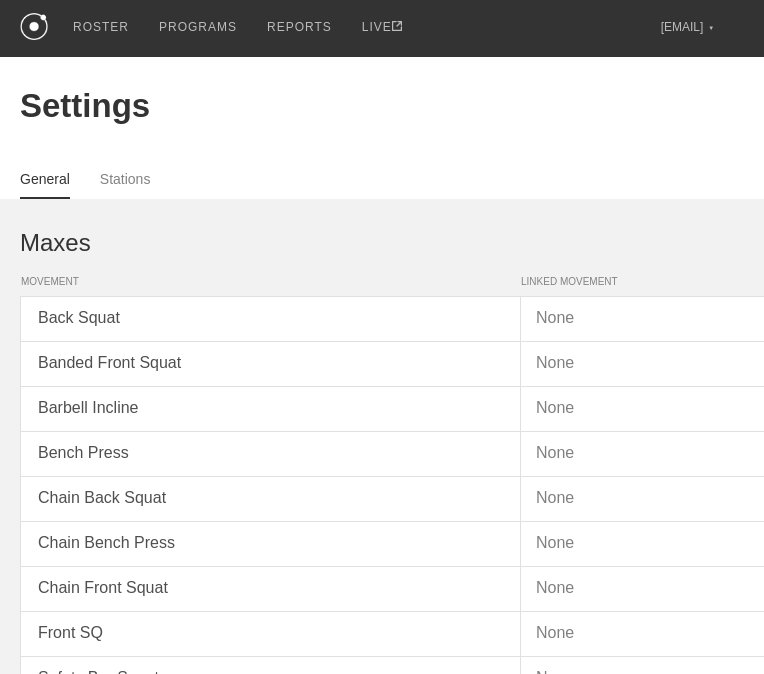 type on "x*.75" 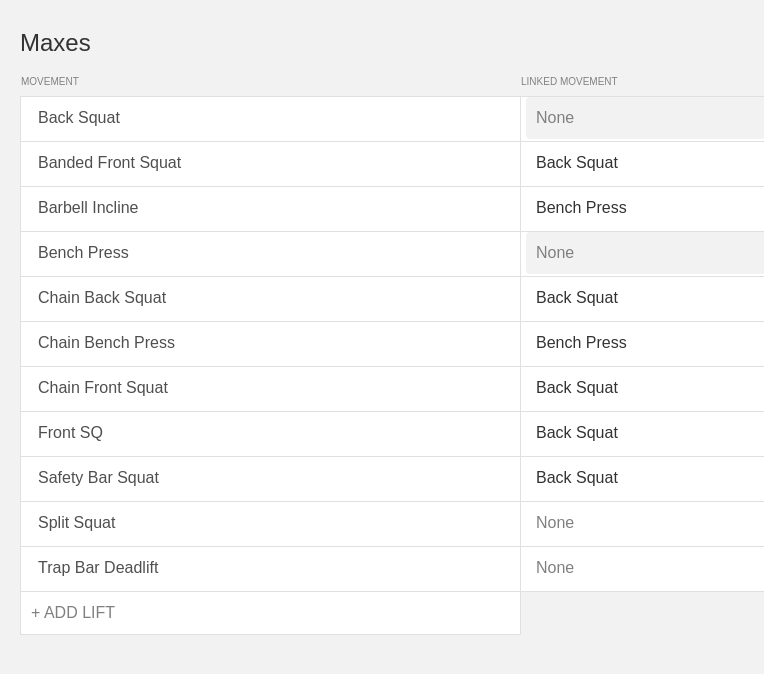 scroll, scrollTop: 300, scrollLeft: 0, axis: vertical 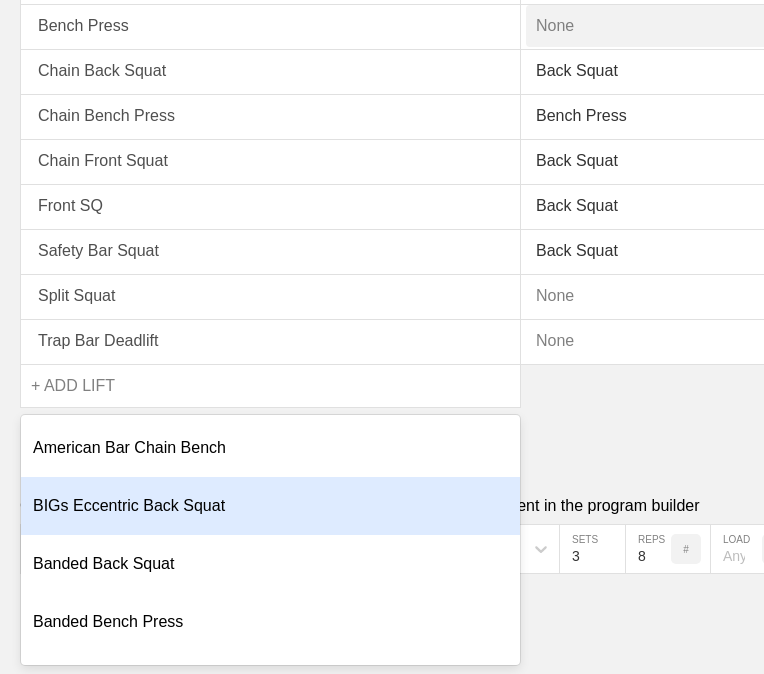 click on "option BIGs Eccentric Back Squat focused, 2 of 16. 16 results available. Use Up and Down to choose options, press Enter to select the currently focused option, press Escape to exit the menu, press Tab to select the option and exit the menu. + ADD LIFT American Bar Chain Bench BIGs Eccentric Back Squat Banded Back Squat Banded Bench Press Barbell Box Squat Barbell Squat Jump Barbell Step Up Block Clean Deadlift Eccentric Back Squat Front Squat Hang Clean Pause Squat Power Clean Squat Straight Bar Deadlift" at bounding box center [270, 386] 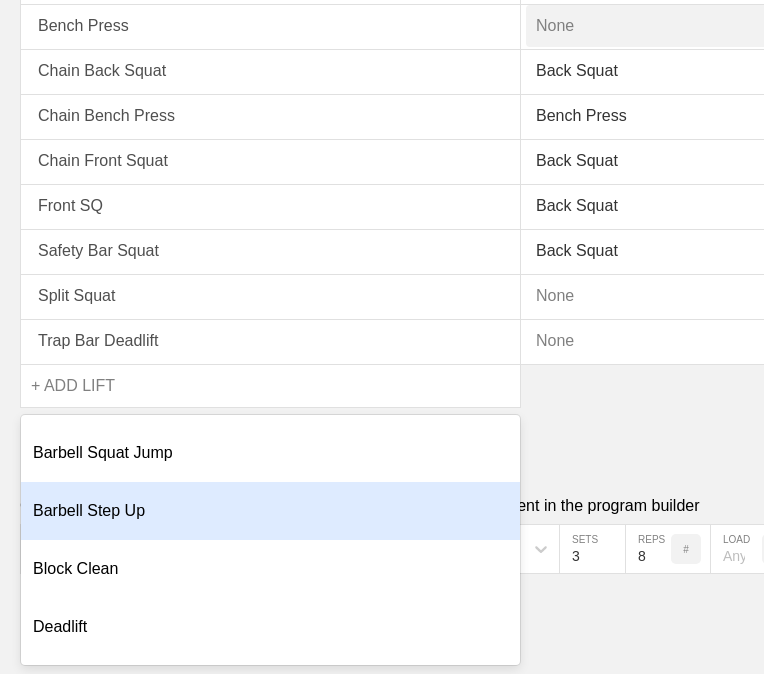 scroll, scrollTop: 185, scrollLeft: 0, axis: vertical 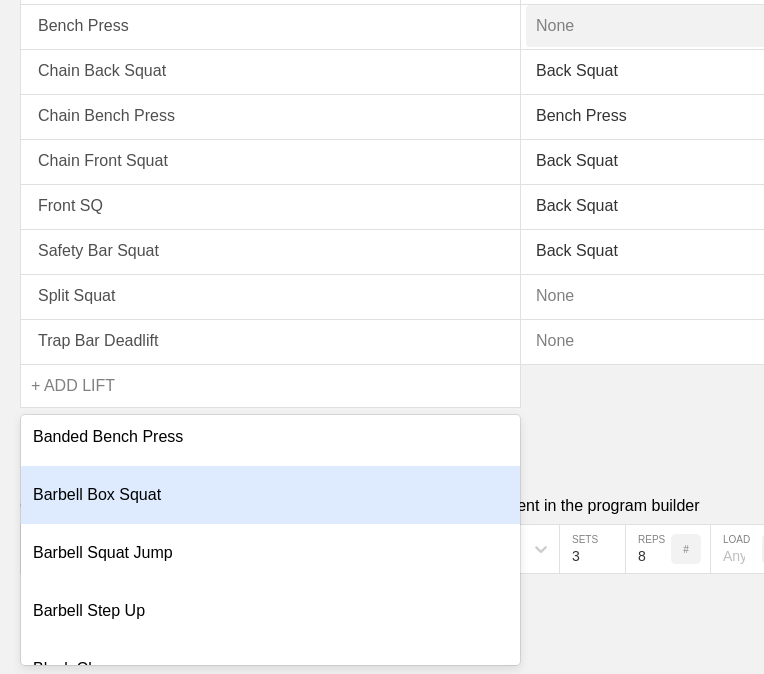 click on "Barbell Box Squat" at bounding box center [270, 495] 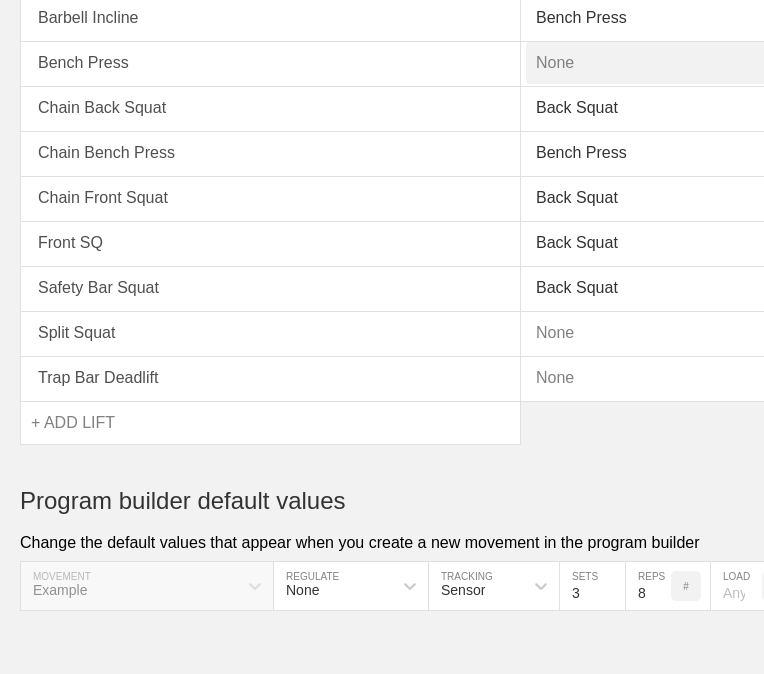 scroll, scrollTop: 235, scrollLeft: 0, axis: vertical 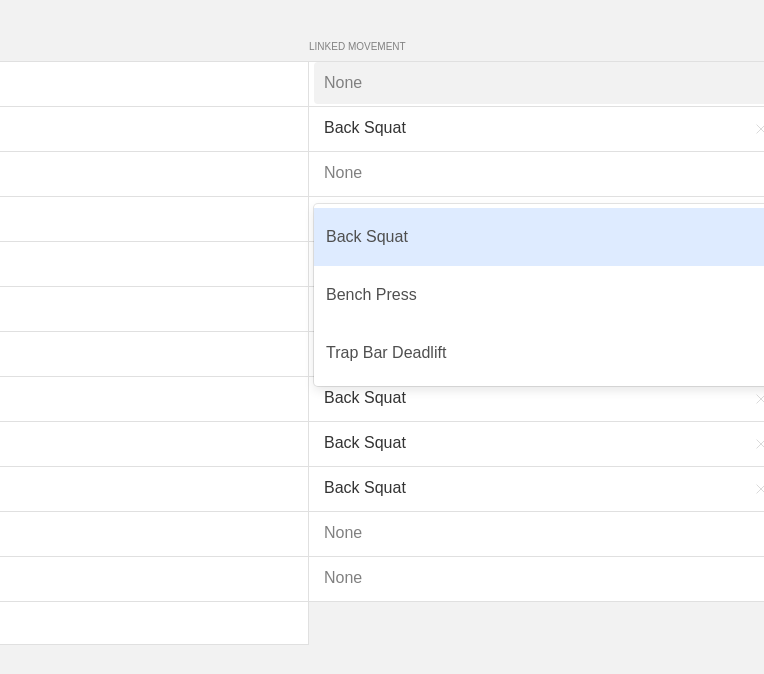 click on "None" at bounding box center [543, 173] 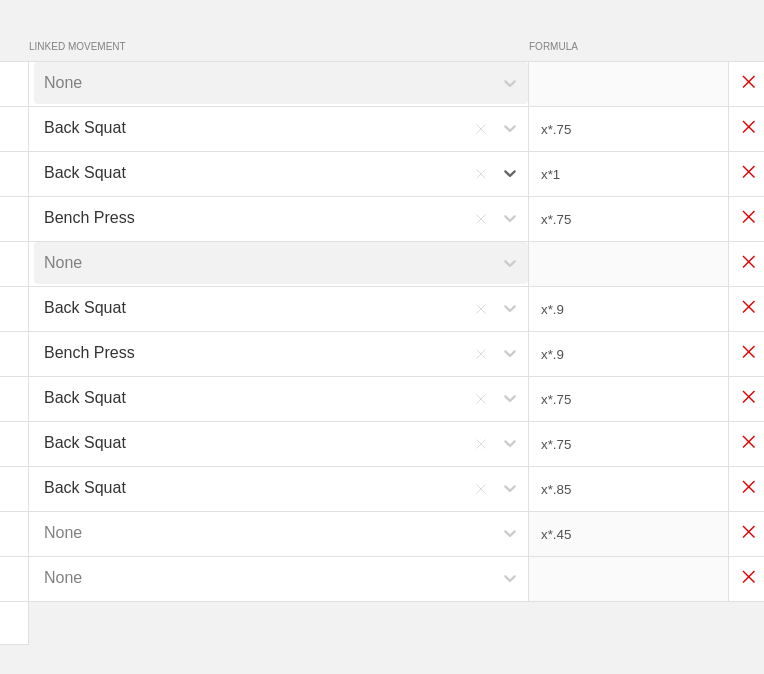 scroll, scrollTop: 235, scrollLeft: 498, axis: both 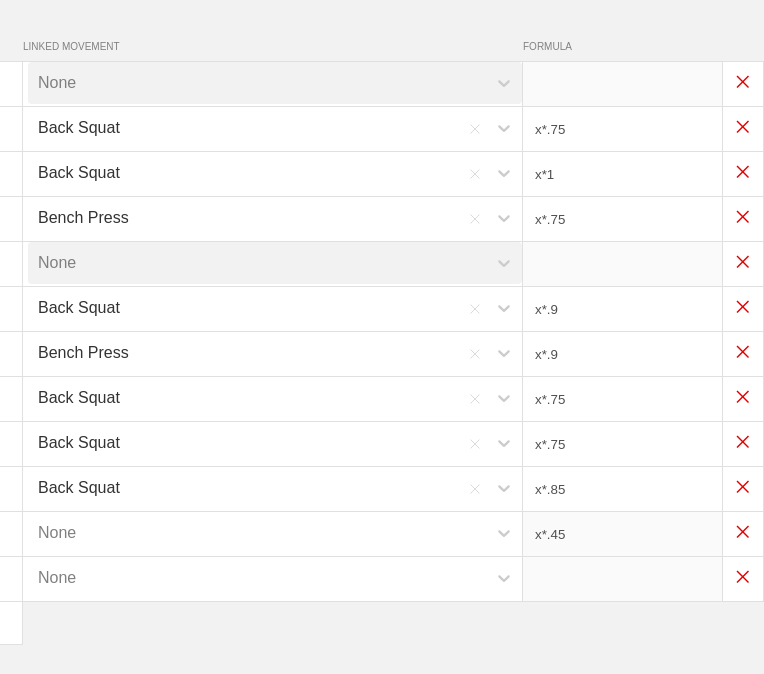 click on "x*1" at bounding box center [622, 174] 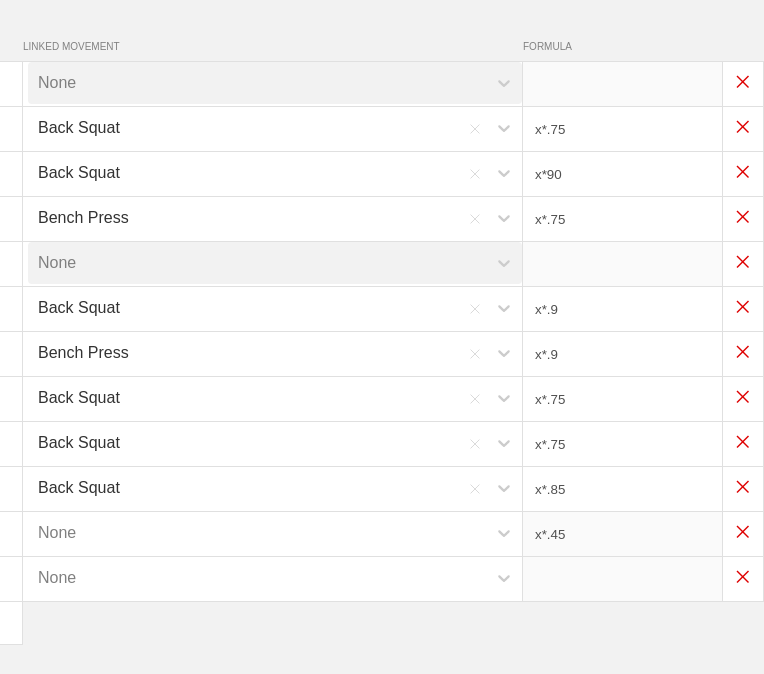 click on "x*90" at bounding box center (622, 174) 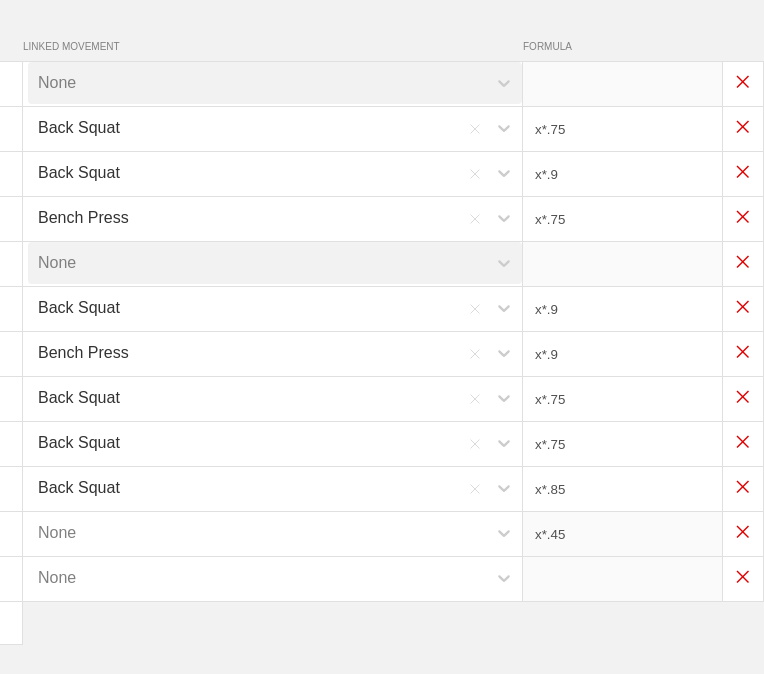 type on "x*.9" 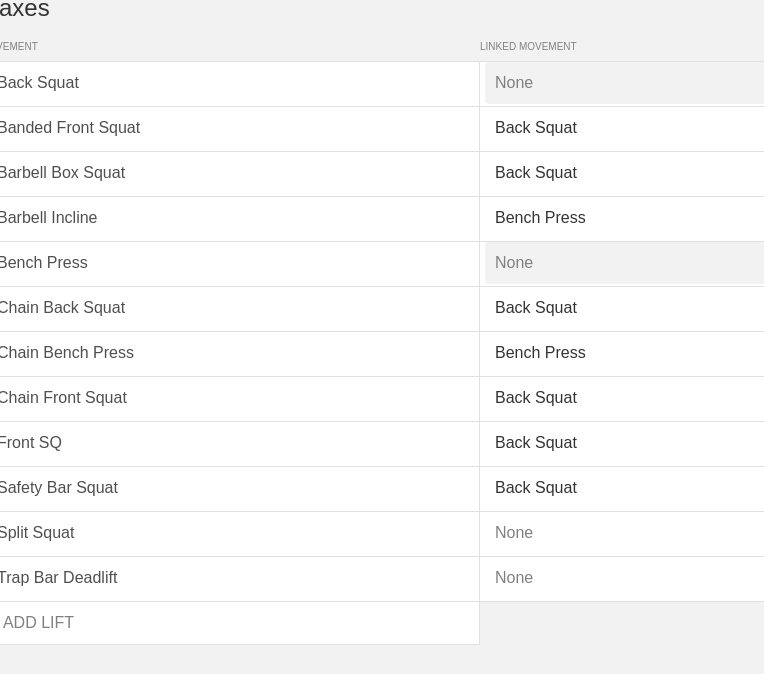 scroll, scrollTop: 235, scrollLeft: 0, axis: vertical 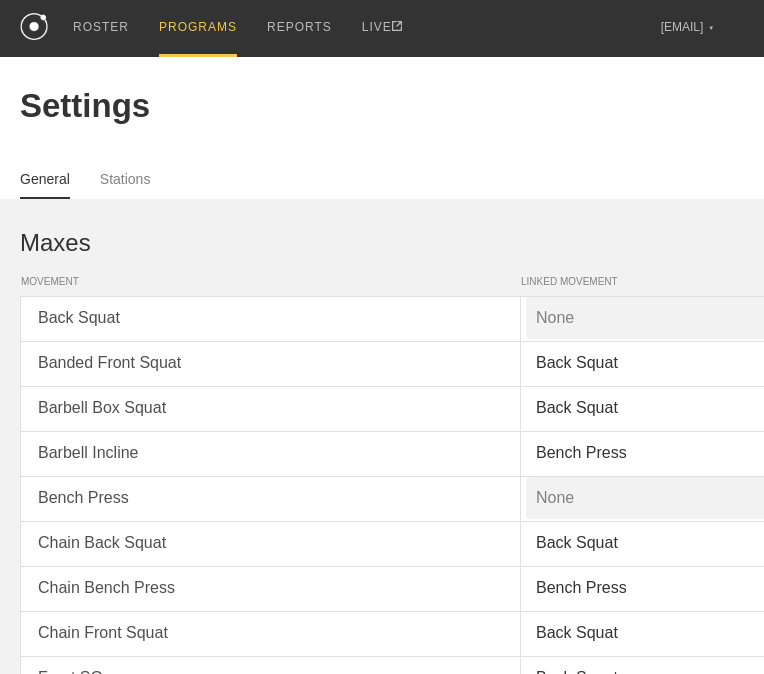 click on "PROGRAMS" at bounding box center [198, 28] 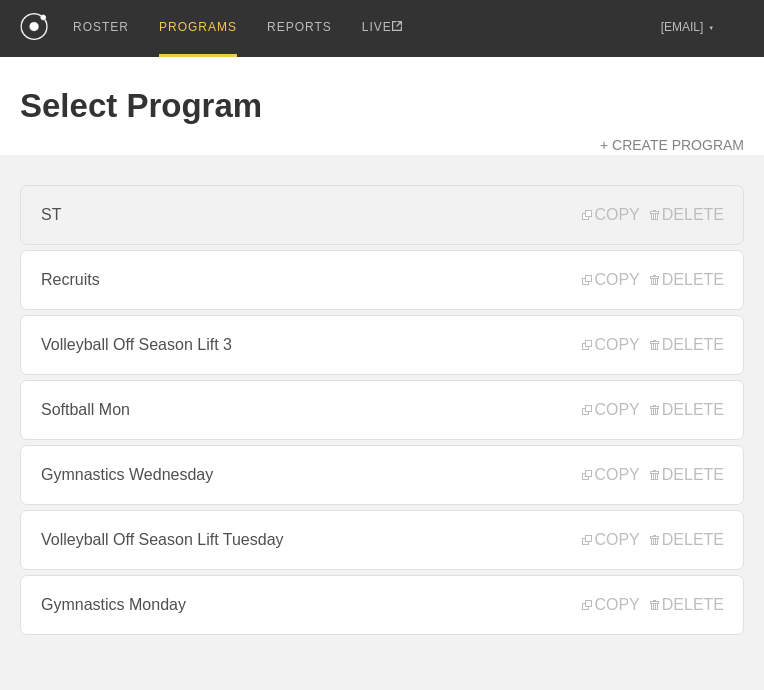 click on "ST" at bounding box center (382, 215) 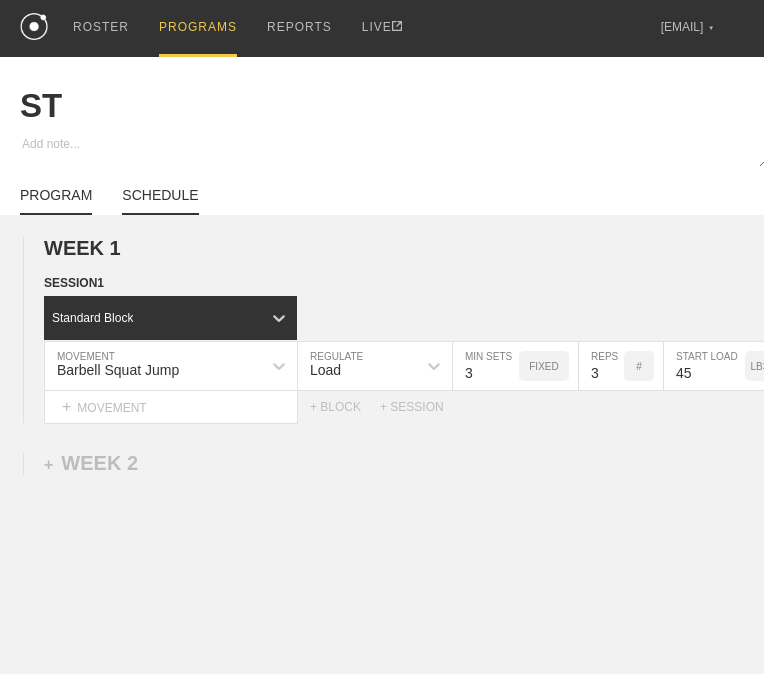 click on "SCHEDULE" at bounding box center [160, 201] 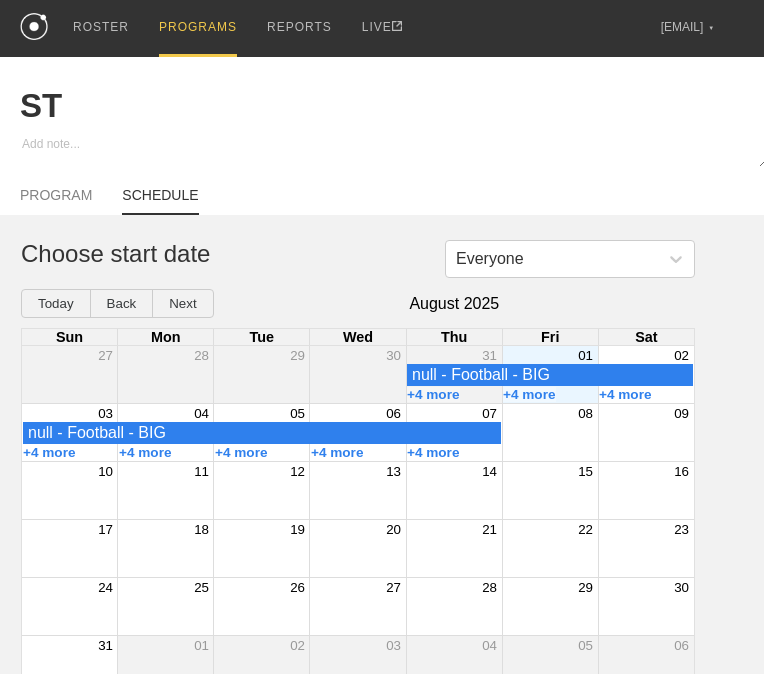 scroll, scrollTop: 42, scrollLeft: 0, axis: vertical 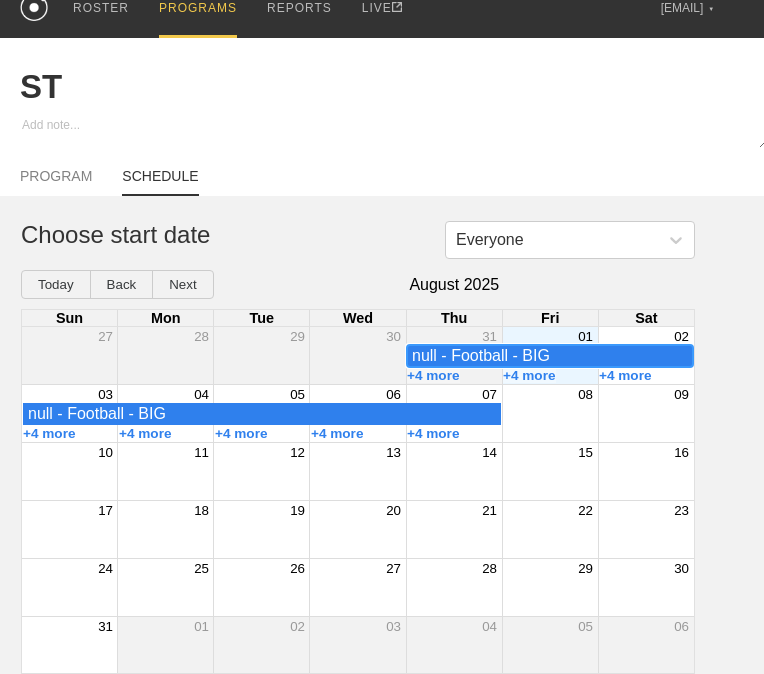 click on "null - Football - BIG" at bounding box center (550, 356) 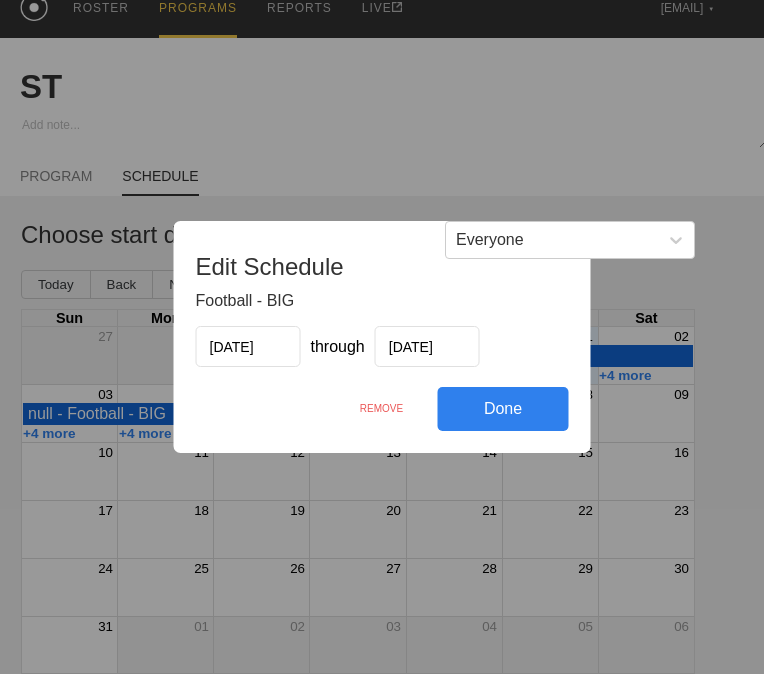 click on "Done" at bounding box center (503, 409) 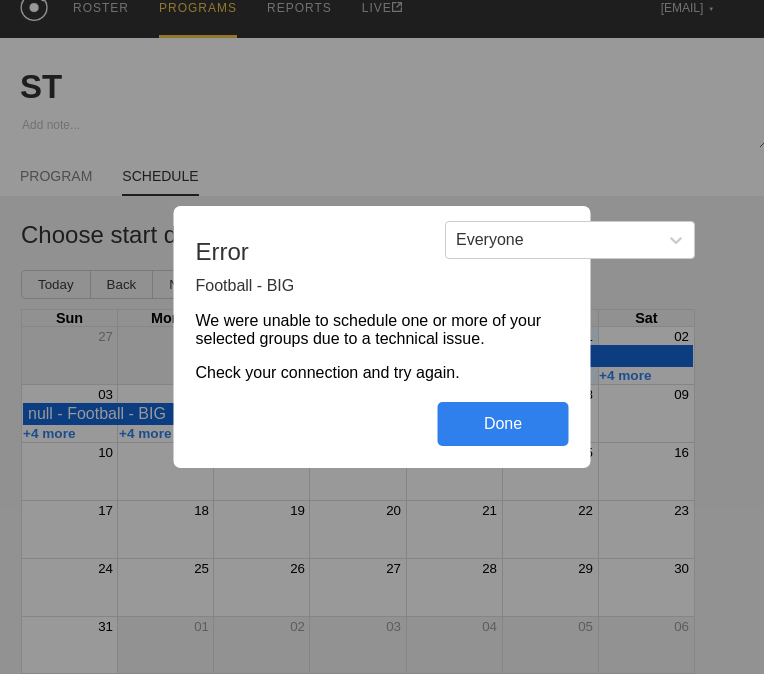 click on "Done" at bounding box center [503, 424] 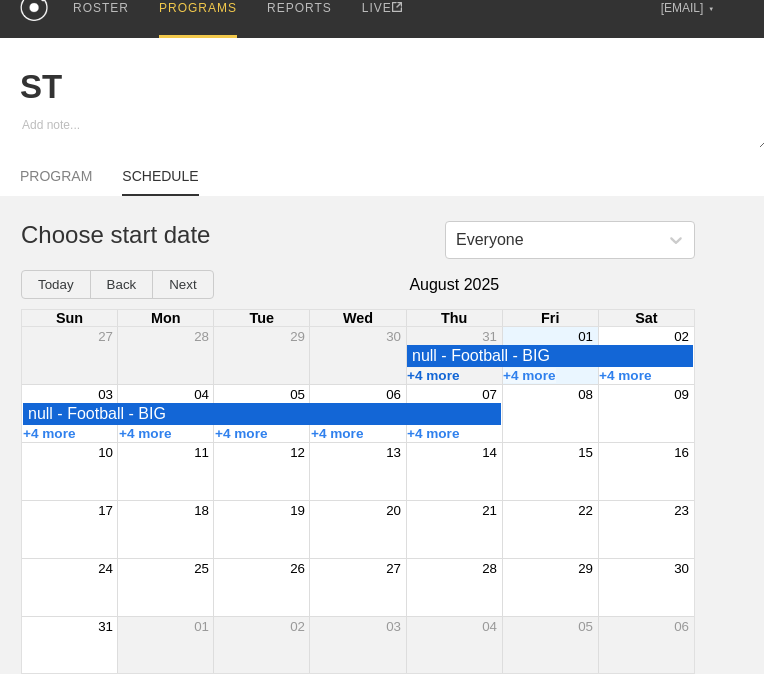 click on "+4 more" at bounding box center [433, 375] 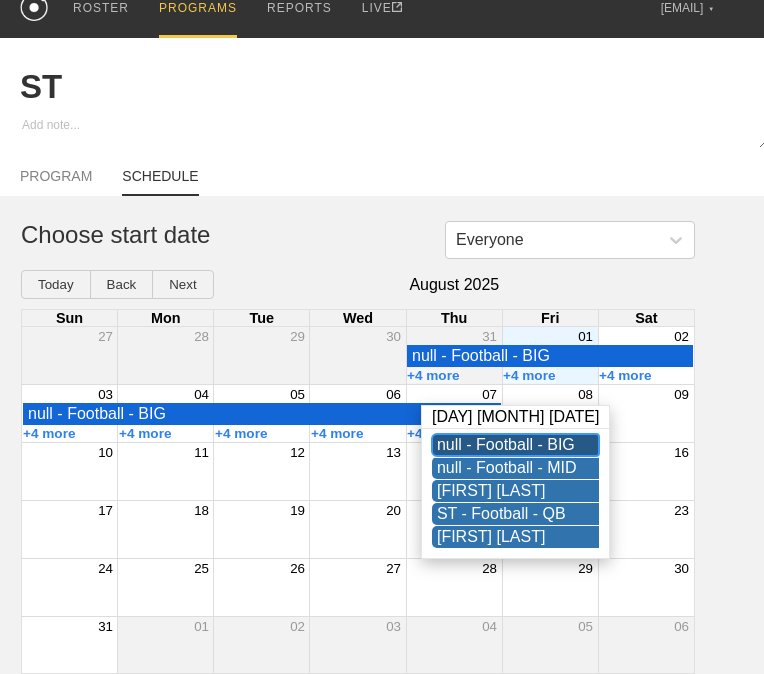 click on "null - Football - BIG" at bounding box center (515, 445) 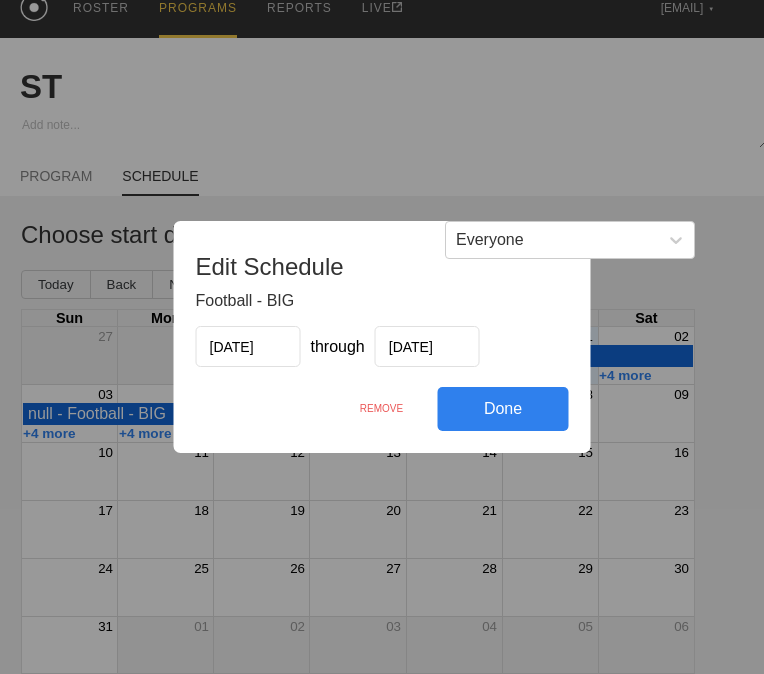 click on "Done" at bounding box center [503, 409] 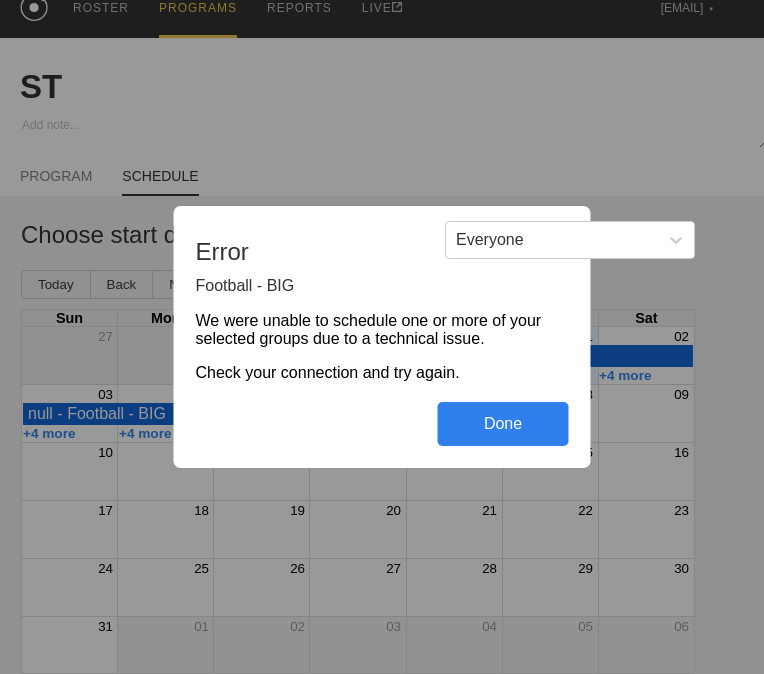 click on "Done" at bounding box center [503, 424] 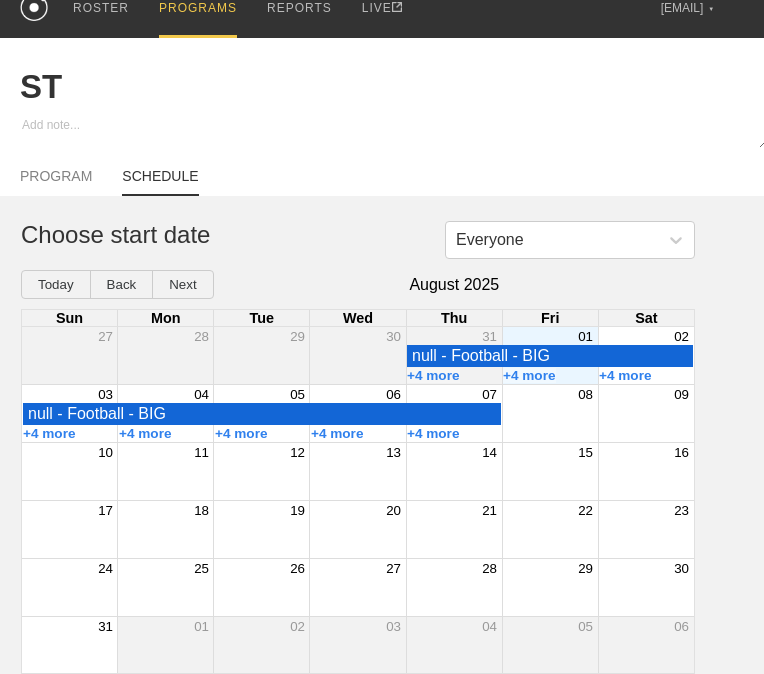 click on "+4 more" at bounding box center (454, 434) 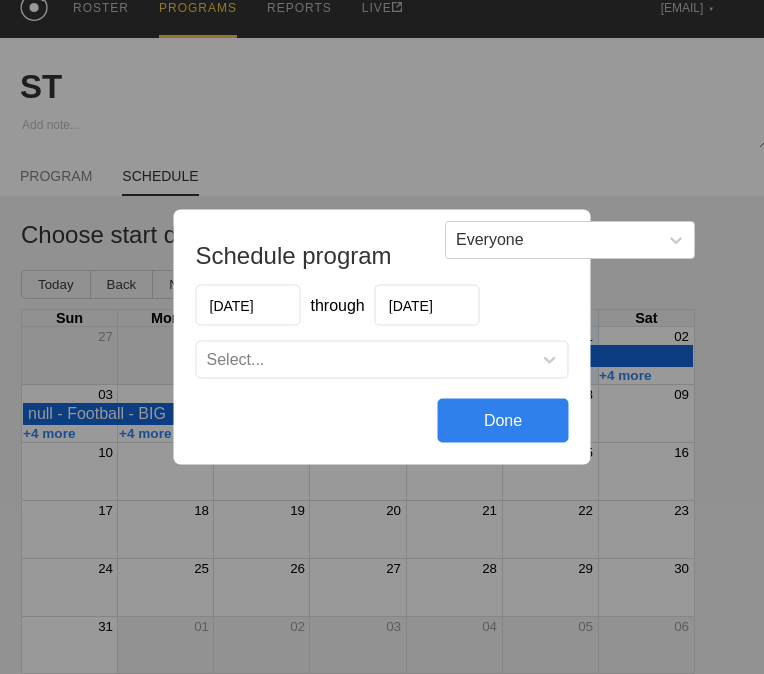 click on "Done" at bounding box center [503, 421] 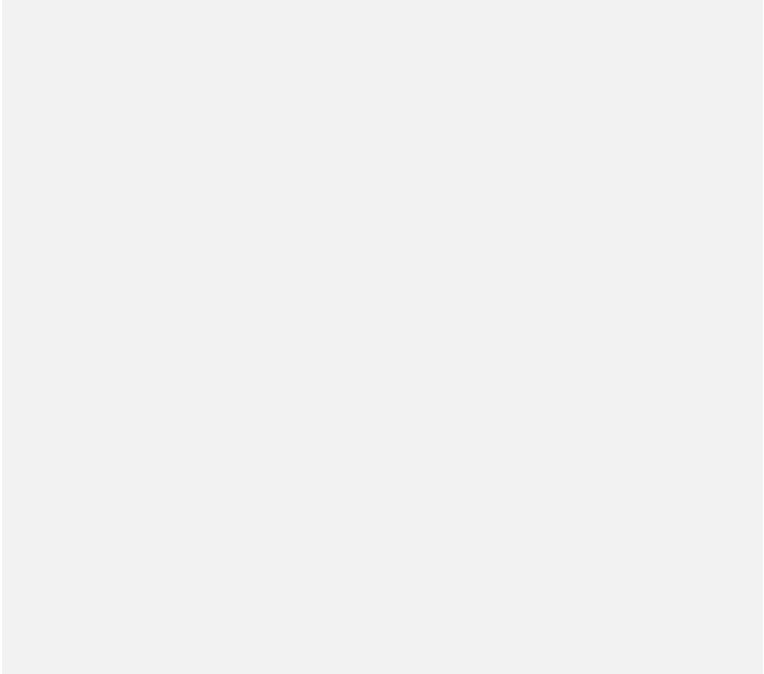 scroll, scrollTop: 0, scrollLeft: 0, axis: both 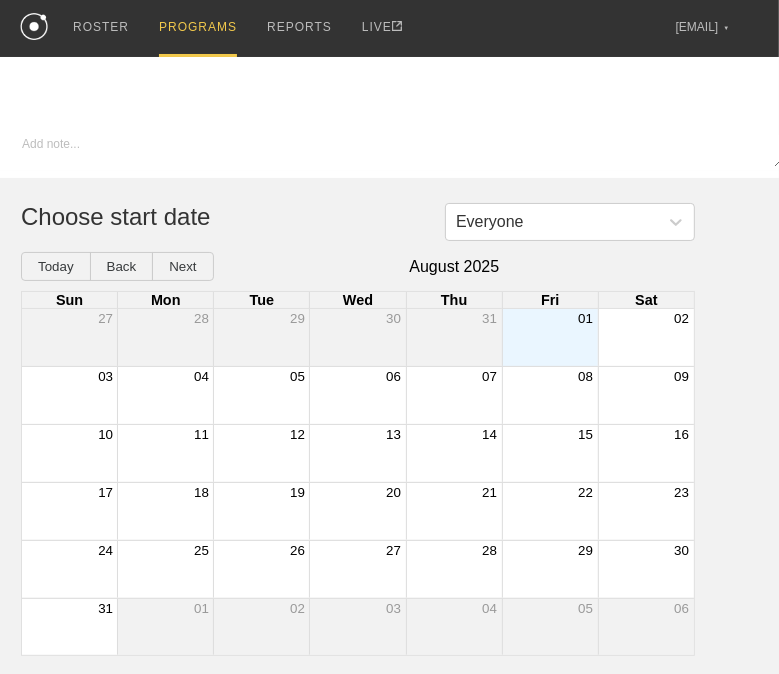 type on "x" 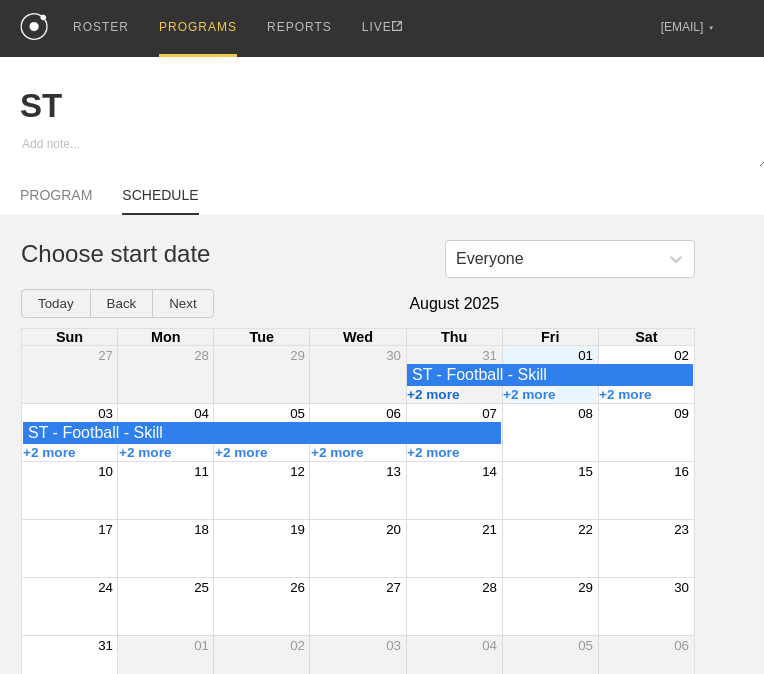 click on "+2 more" at bounding box center [433, 394] 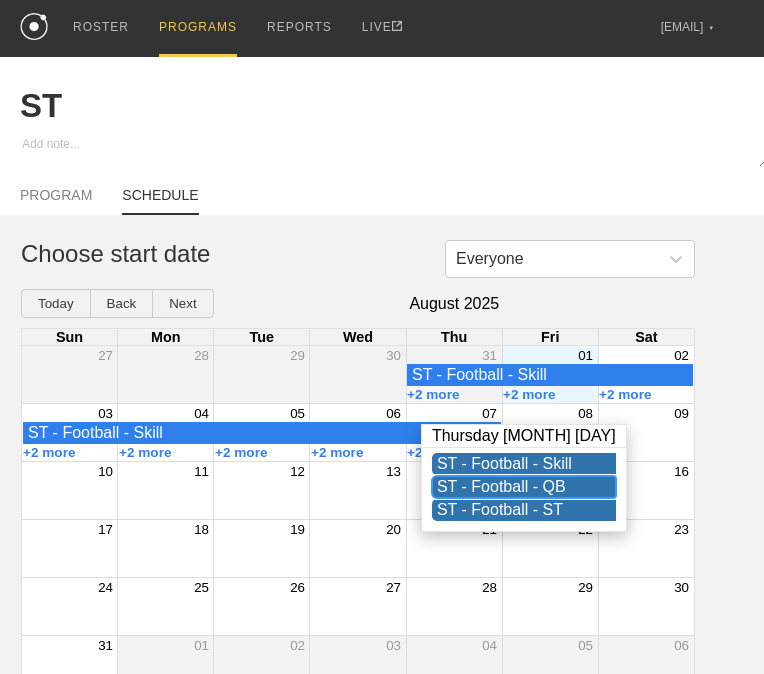 click on "ST - Football - QB" at bounding box center [524, 487] 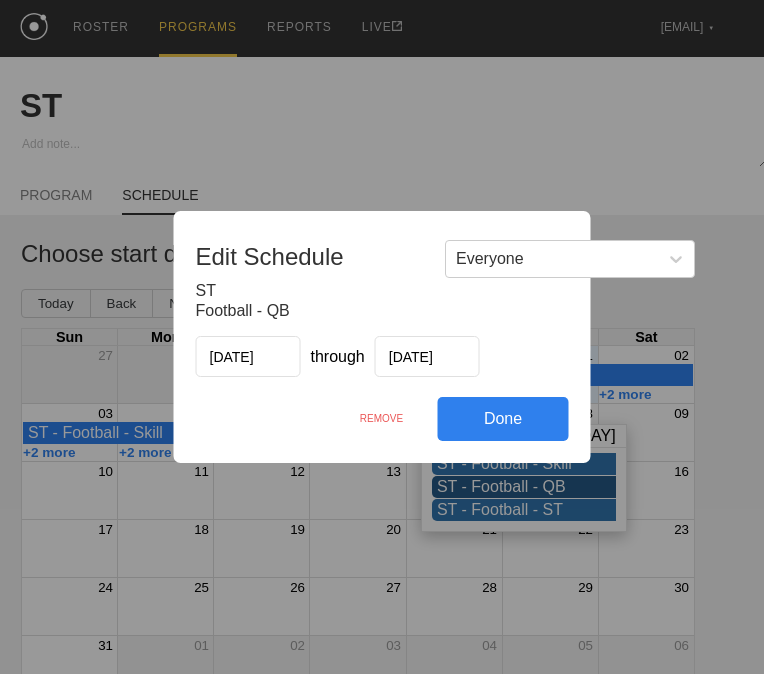 click on "REMOVE" at bounding box center (382, 418) 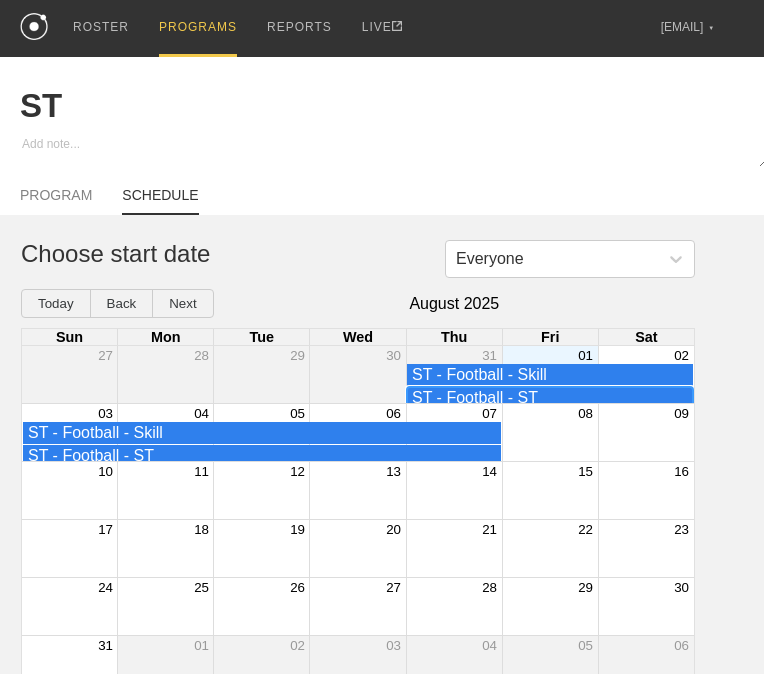 click on "ST - Football - ST" at bounding box center (550, 398) 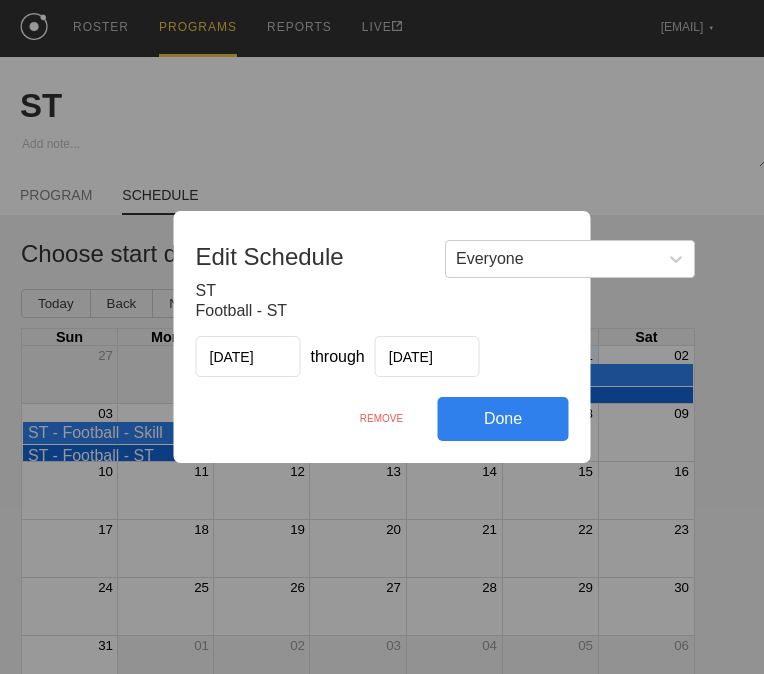 click on "Edit Schedule ST Football - ST [DATE] through [DATE] Done REMOVE" at bounding box center [382, 337] 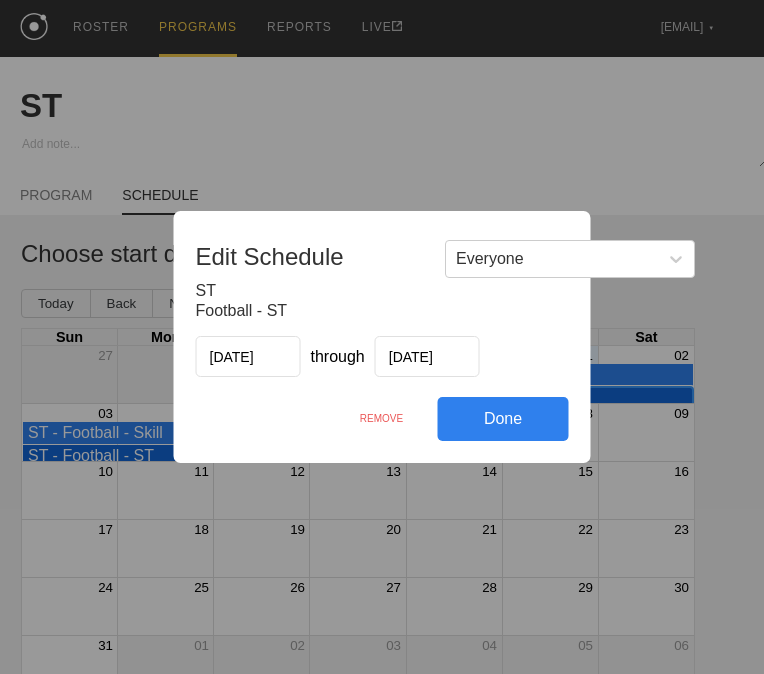 scroll, scrollTop: 5, scrollLeft: 0, axis: vertical 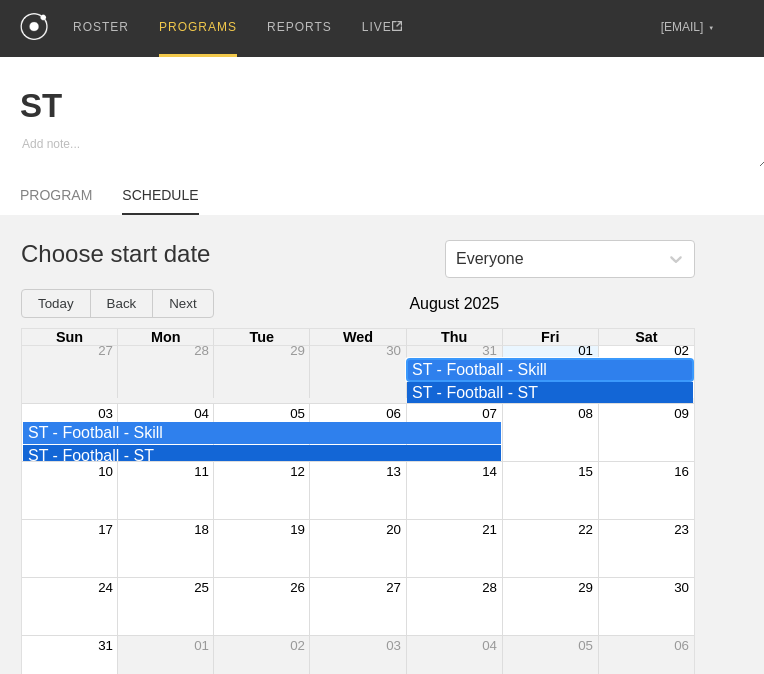 click on "ST - Football - Skill" at bounding box center (550, 370) 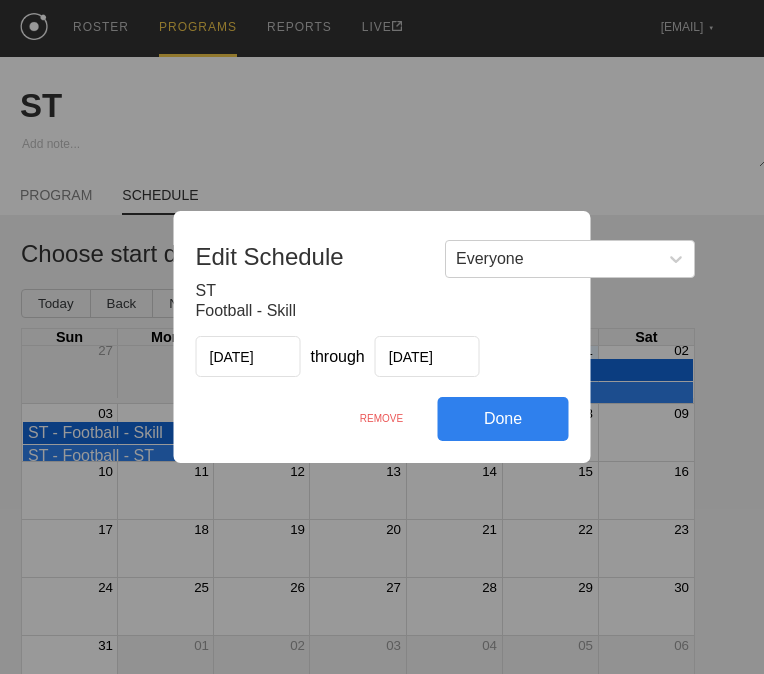 drag, startPoint x: 387, startPoint y: 424, endPoint x: 461, endPoint y: 105, distance: 327.4706 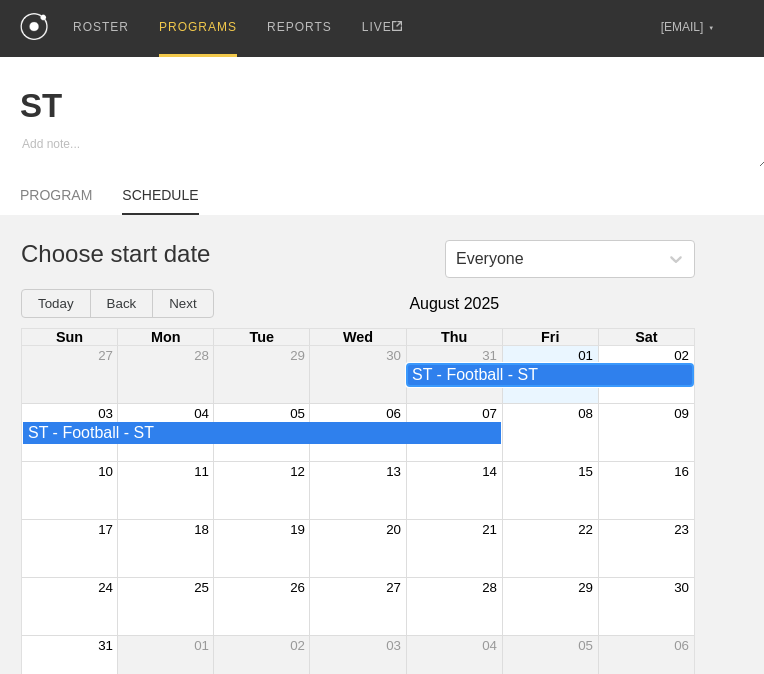 scroll, scrollTop: 0, scrollLeft: 0, axis: both 